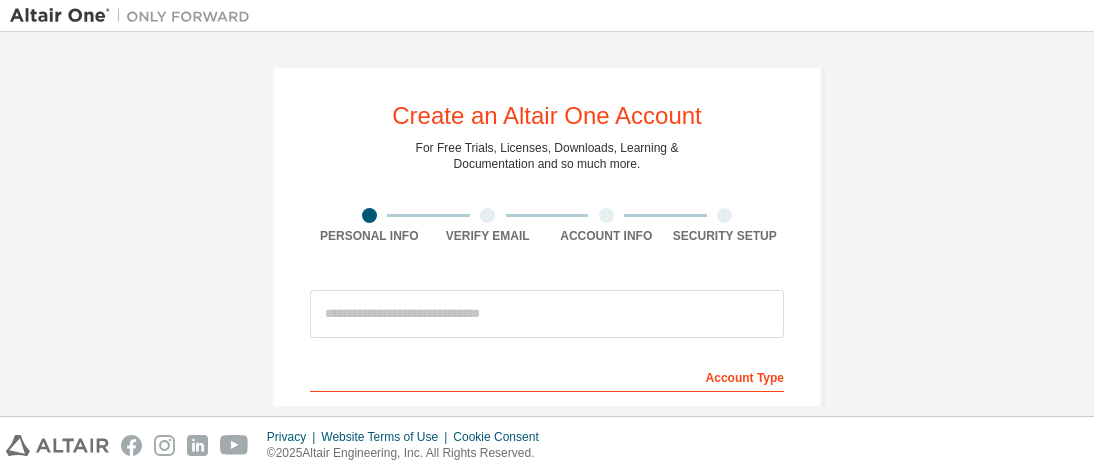 scroll, scrollTop: 0, scrollLeft: 0, axis: both 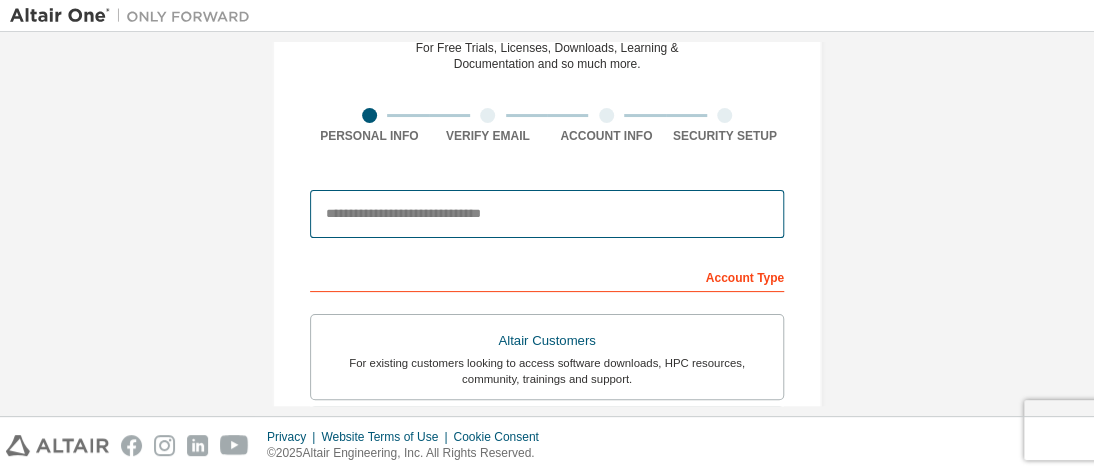 drag, startPoint x: 438, startPoint y: 212, endPoint x: 1092, endPoint y: 214, distance: 654.00305 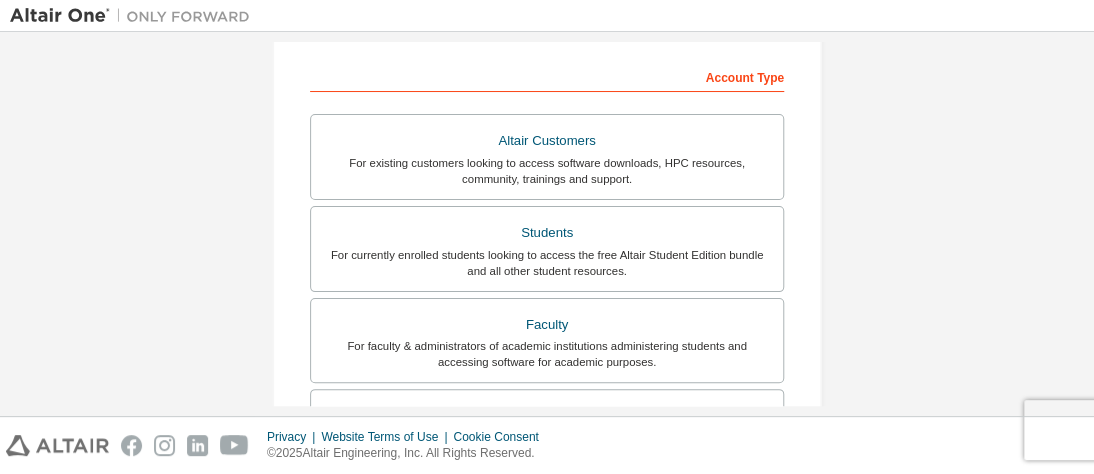 scroll, scrollTop: 400, scrollLeft: 0, axis: vertical 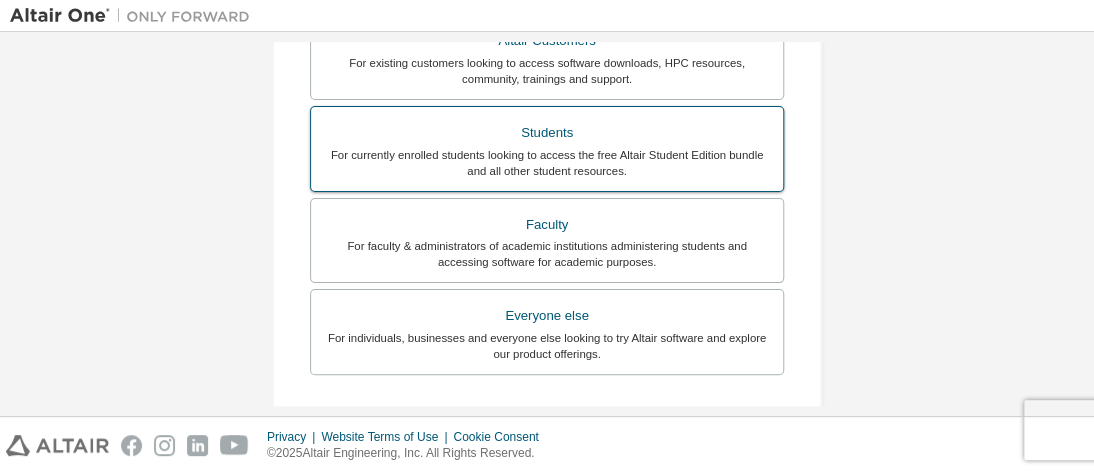 type on "**********" 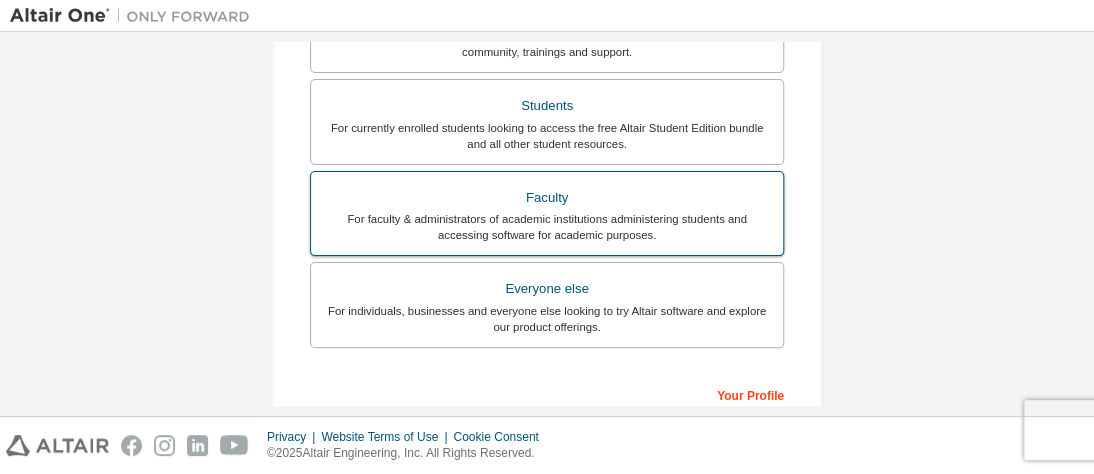 scroll, scrollTop: 691, scrollLeft: 0, axis: vertical 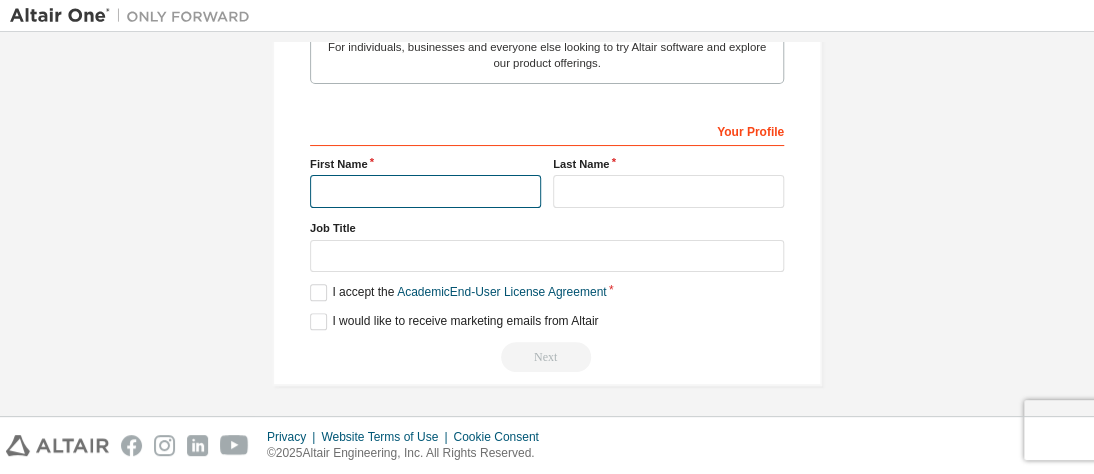 click at bounding box center [425, 191] 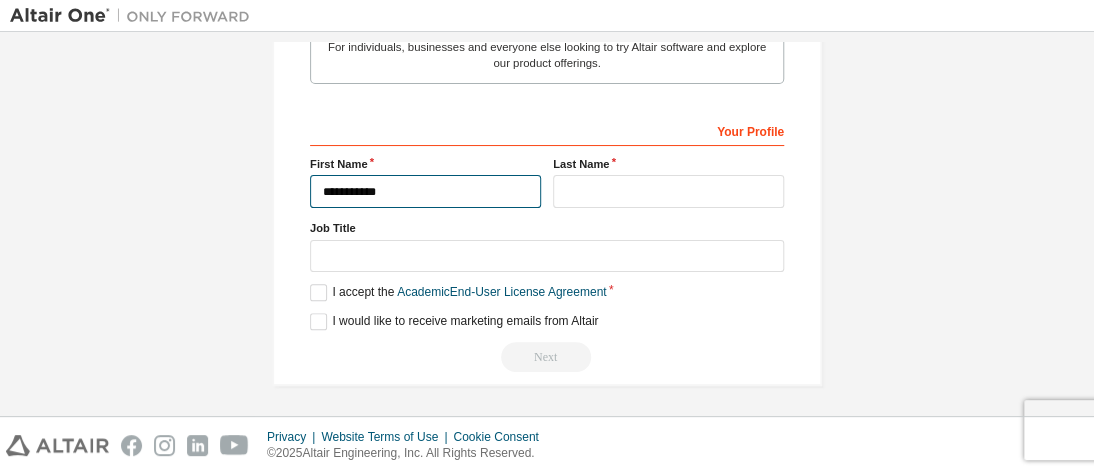 type on "**********" 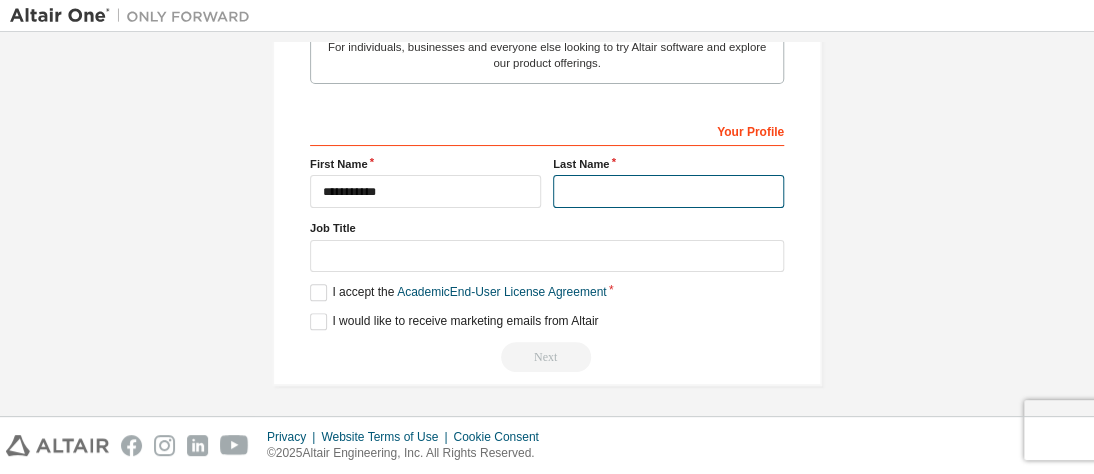 click at bounding box center [668, 191] 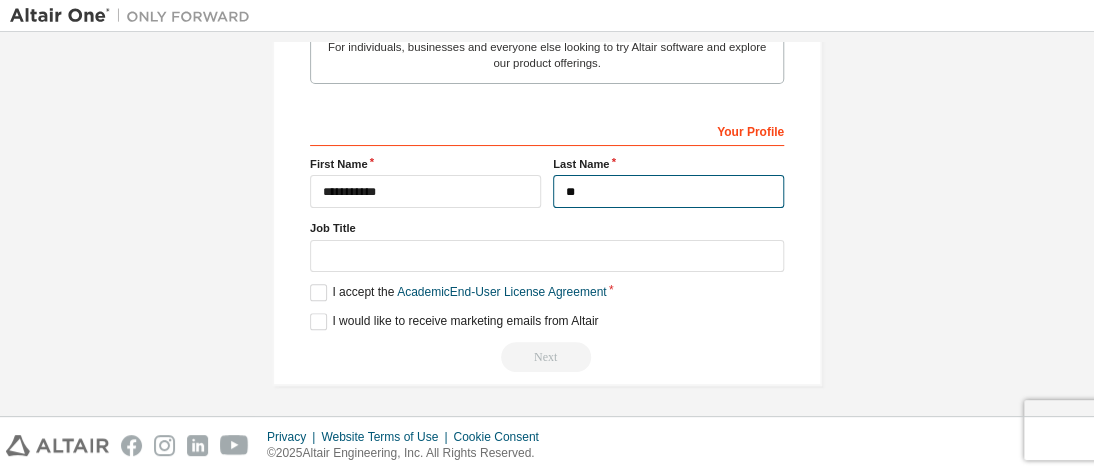 type on "**" 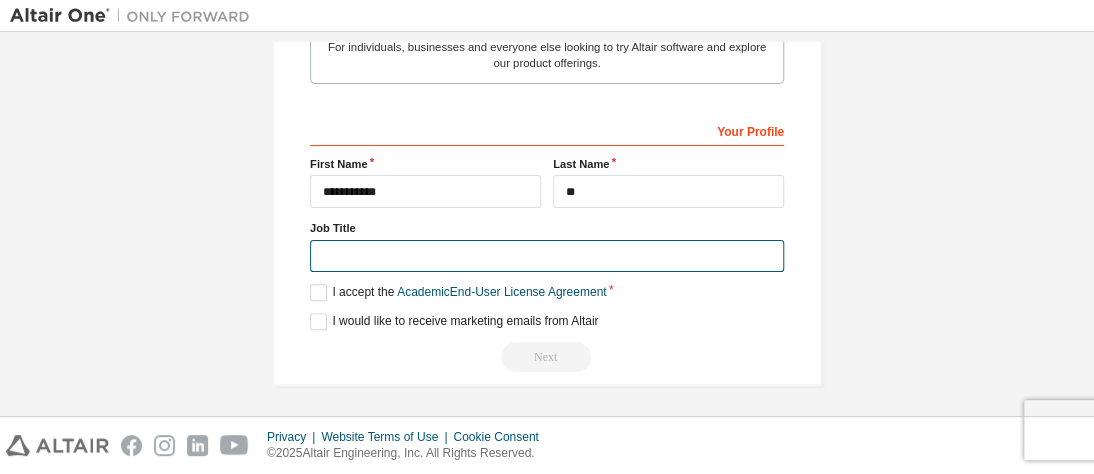 click at bounding box center [547, 256] 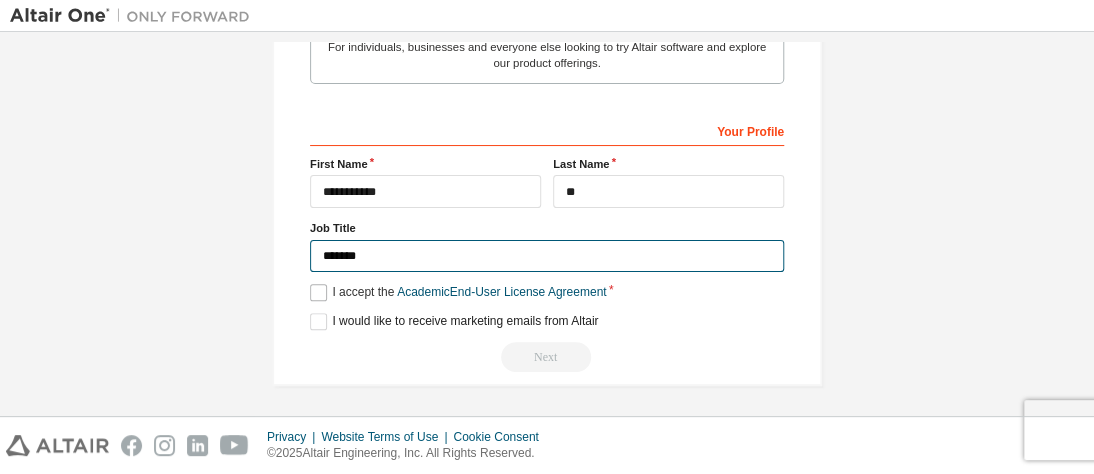 type on "*******" 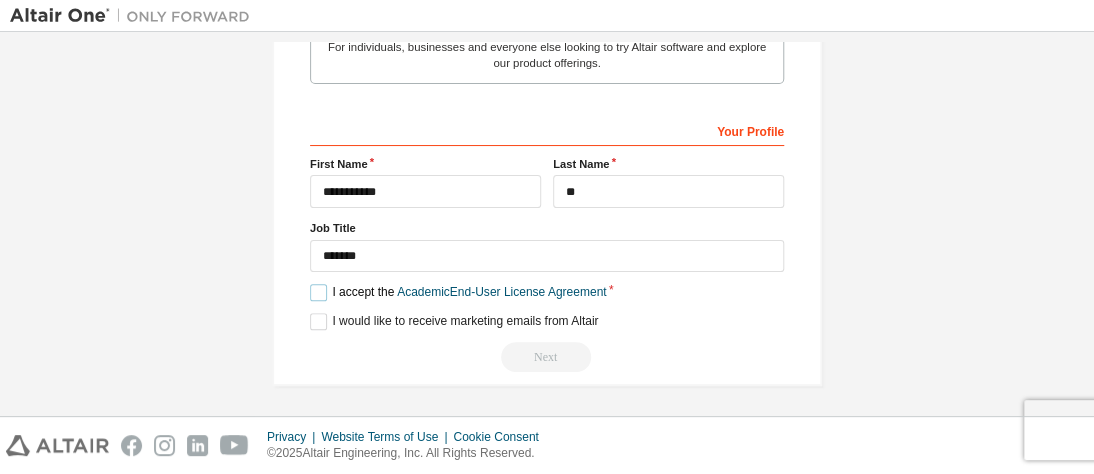 click on "I accept the   Academic   End-User License Agreement" at bounding box center (458, 292) 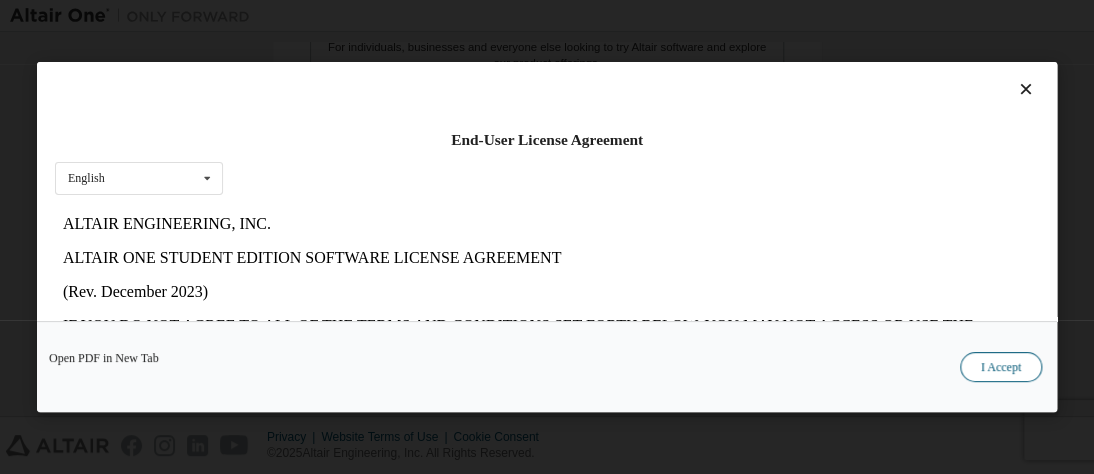 scroll, scrollTop: 0, scrollLeft: 0, axis: both 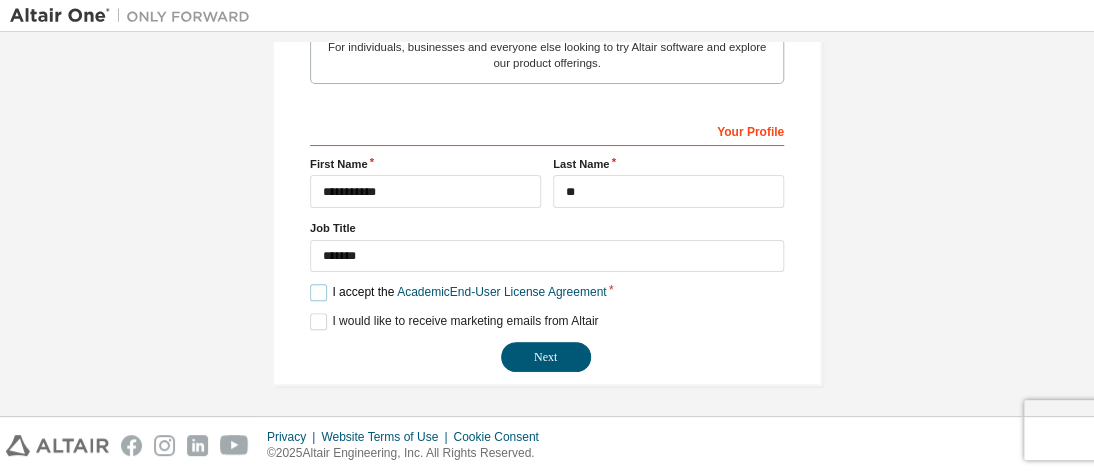 click on "I accept the   Academic   End-User License Agreement" at bounding box center (458, 292) 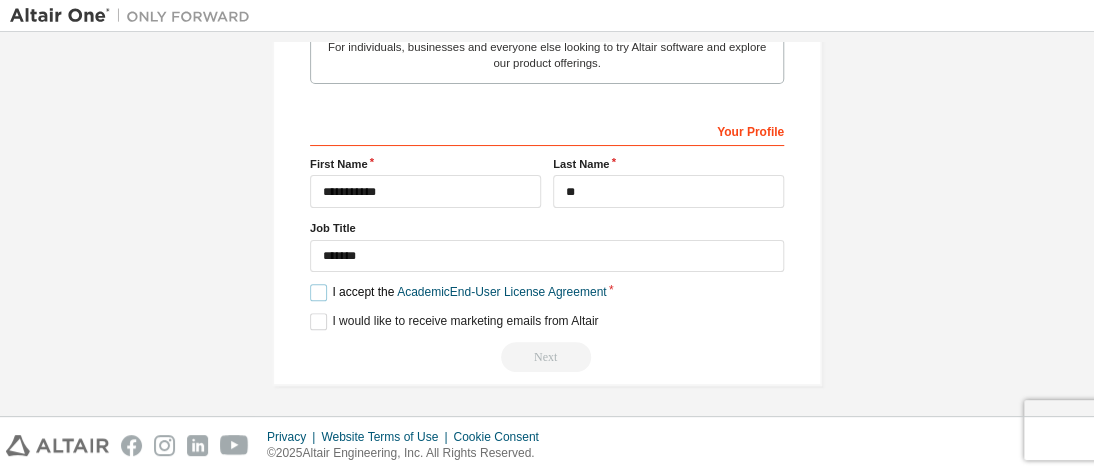 click on "I accept the   Academic   End-User License Agreement" at bounding box center (458, 292) 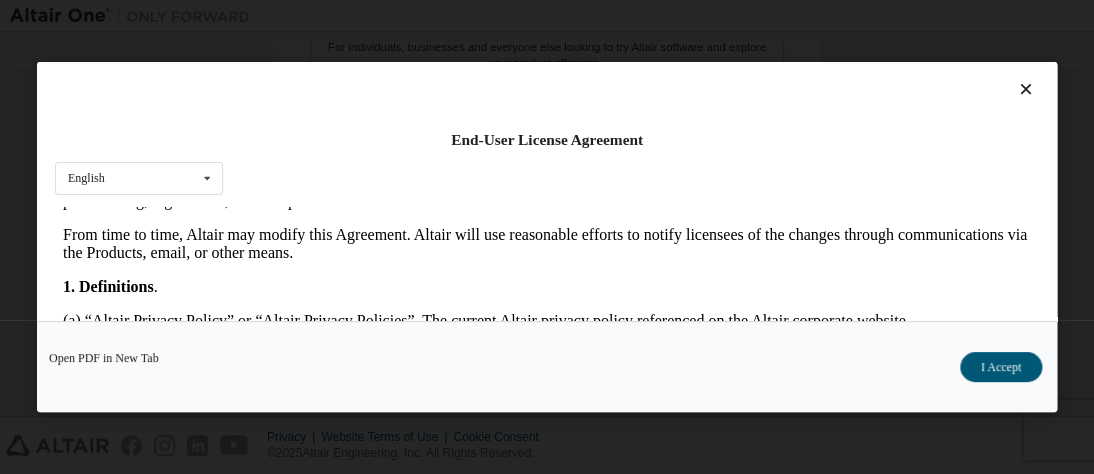 scroll, scrollTop: 400, scrollLeft: 0, axis: vertical 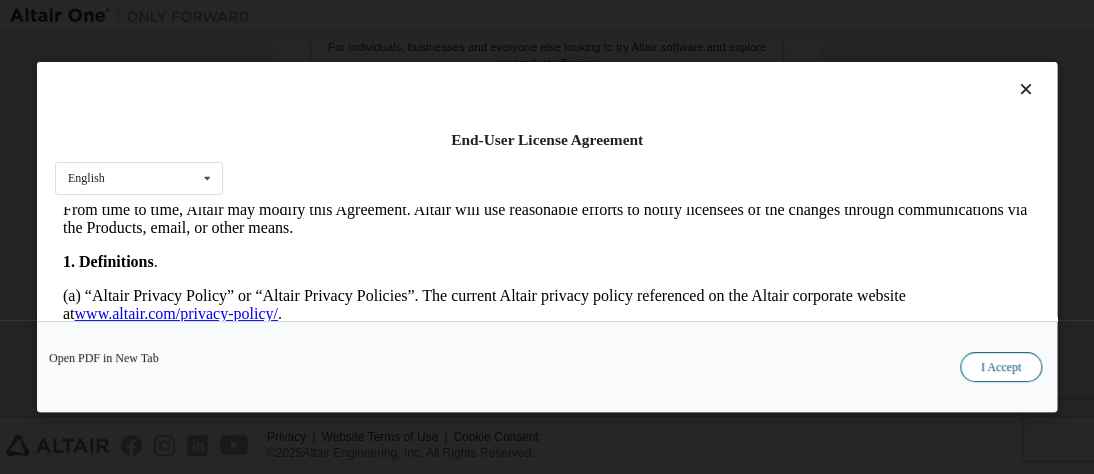 click on "I Accept" at bounding box center (1001, 367) 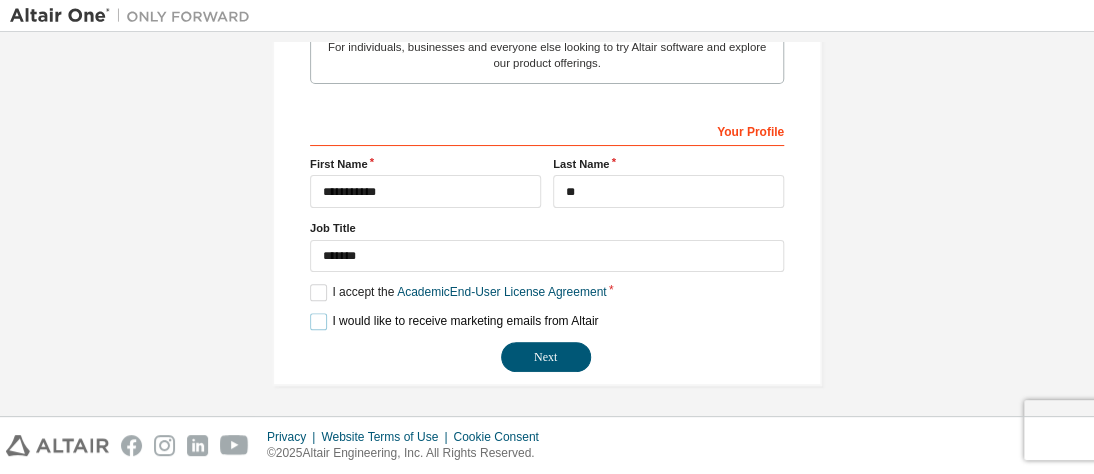 click on "I would like to receive marketing emails from Altair" at bounding box center [454, 321] 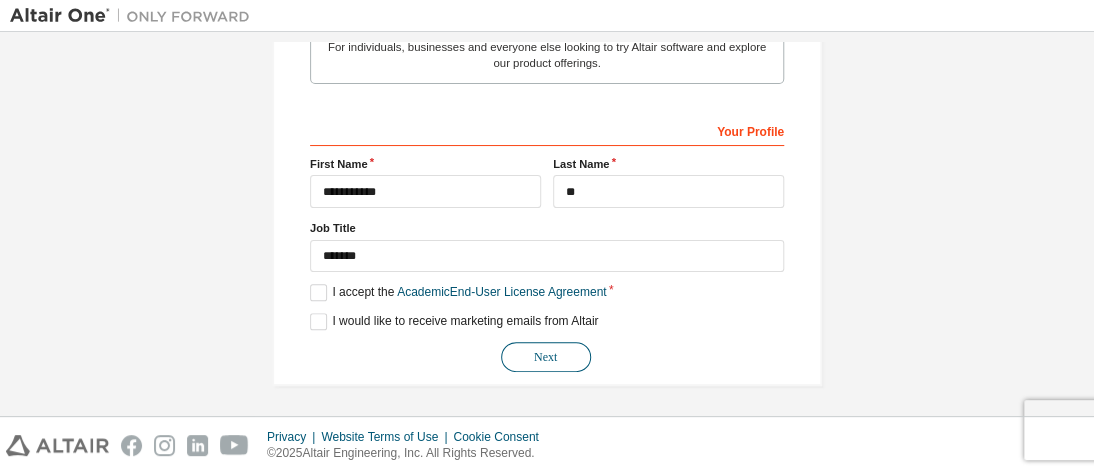 click on "Next" at bounding box center (546, 357) 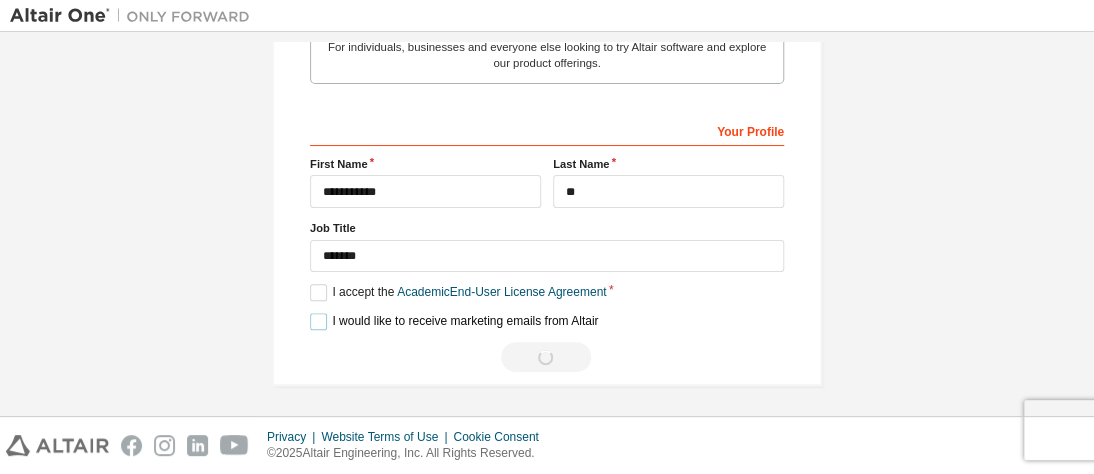 click on "I would like to receive marketing emails from Altair" at bounding box center (454, 321) 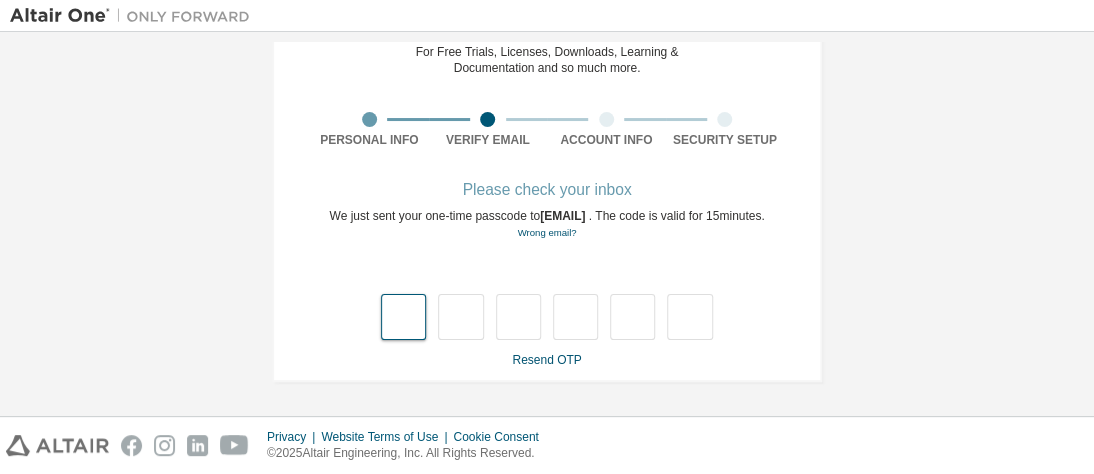 scroll, scrollTop: 110, scrollLeft: 0, axis: vertical 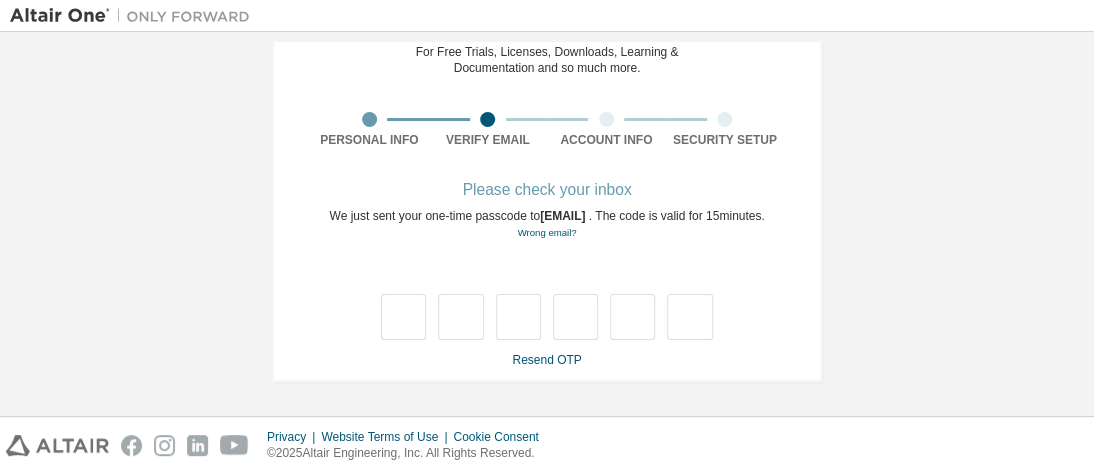 click at bounding box center (369, 119) 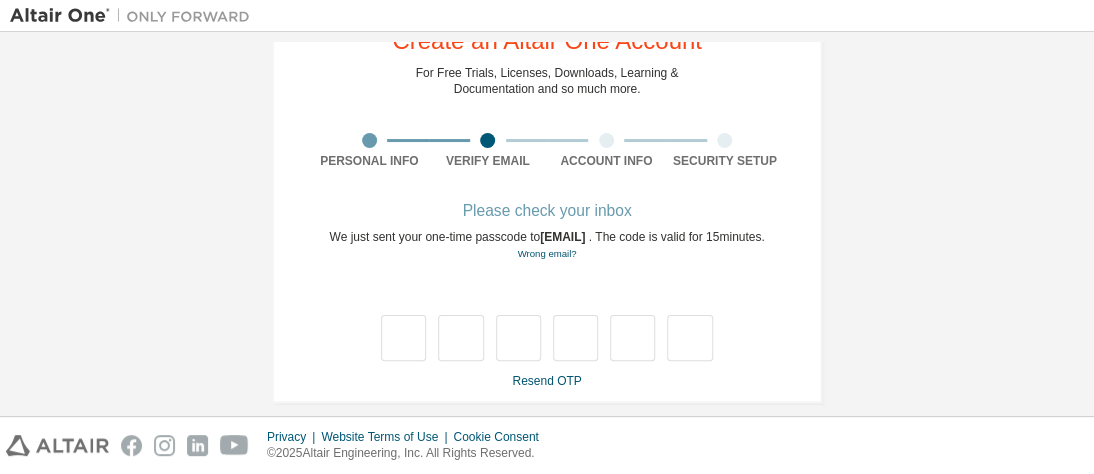 scroll, scrollTop: 110, scrollLeft: 0, axis: vertical 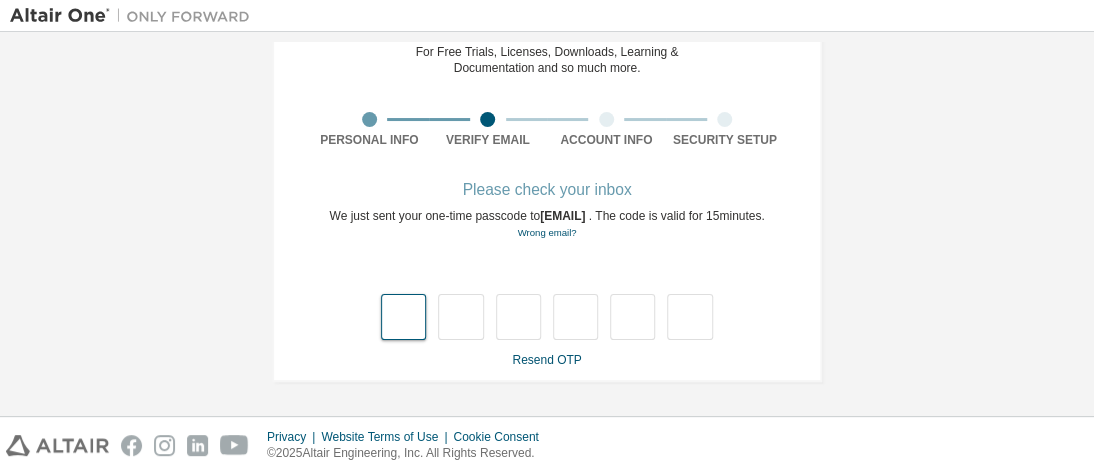 click at bounding box center [403, 317] 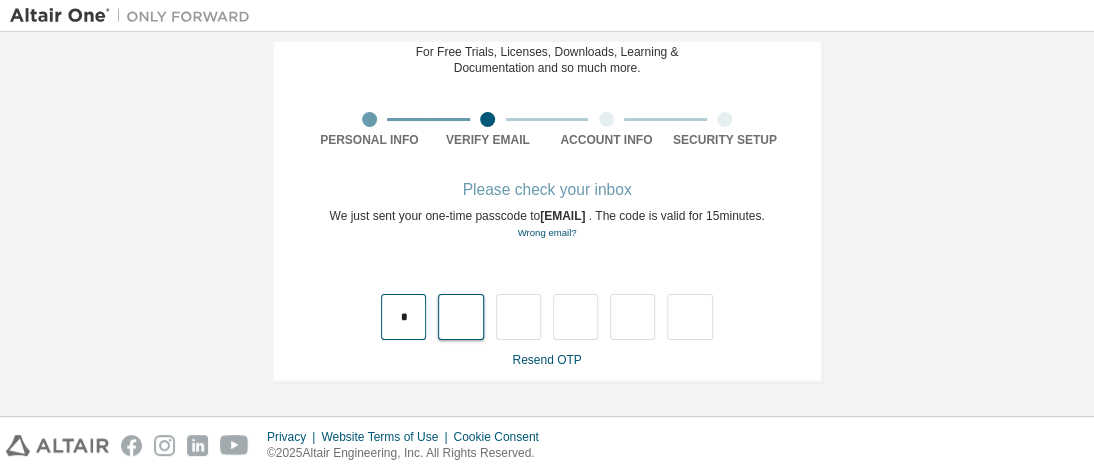 type on "*" 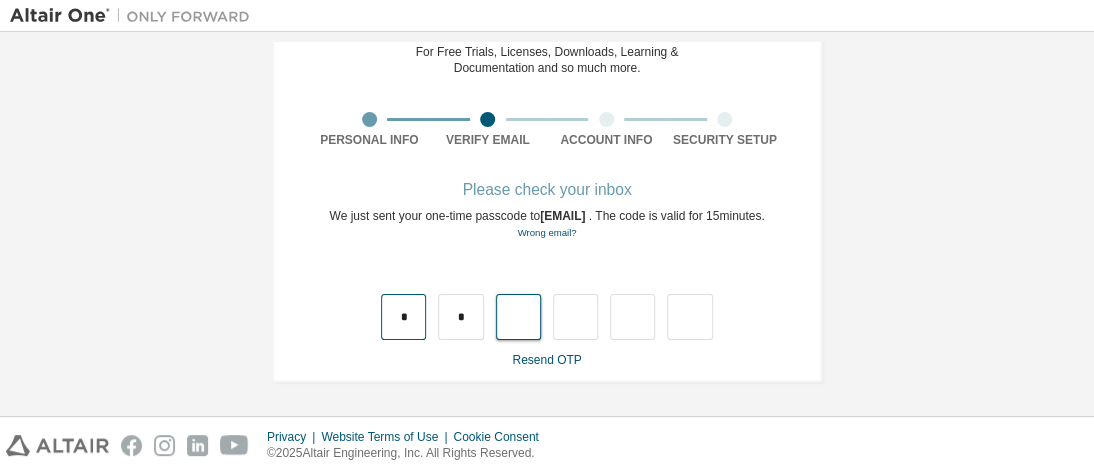 type on "*" 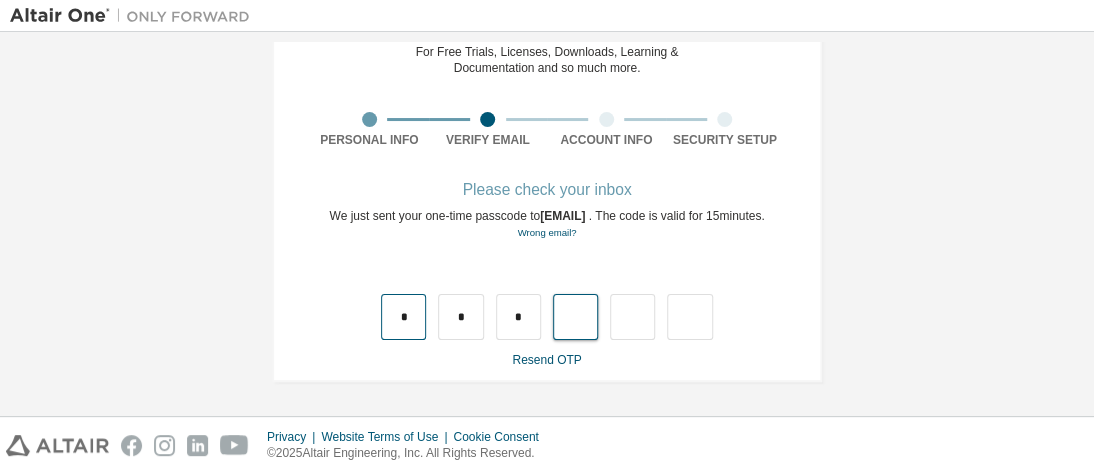 type on "*" 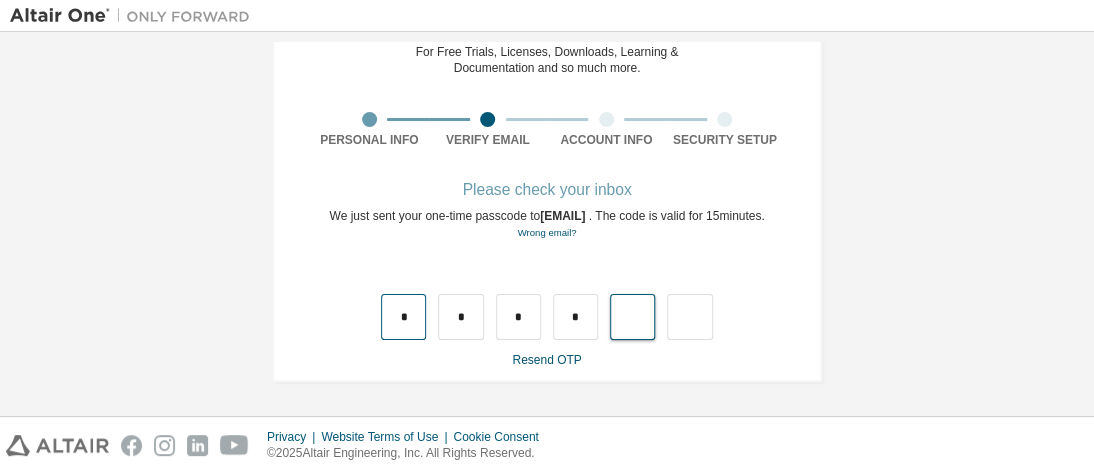 type on "*" 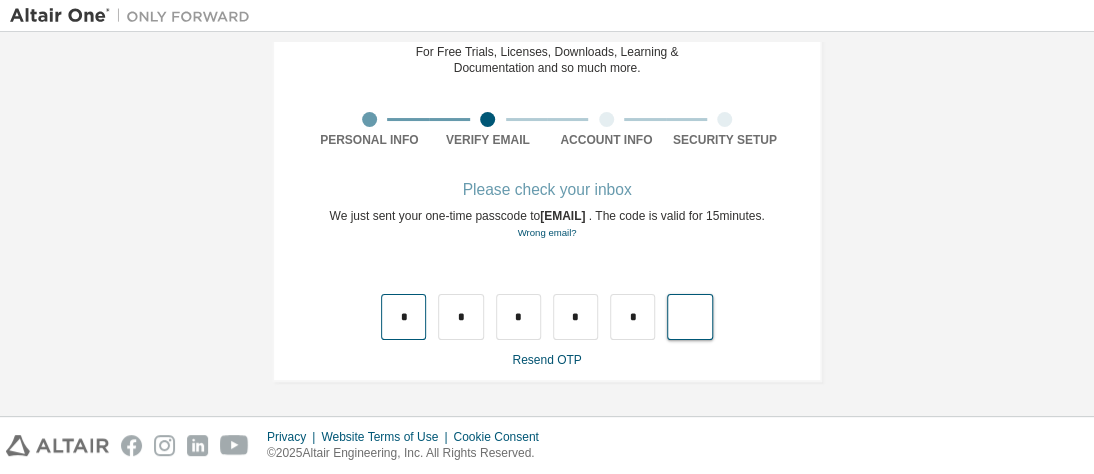 type on "*" 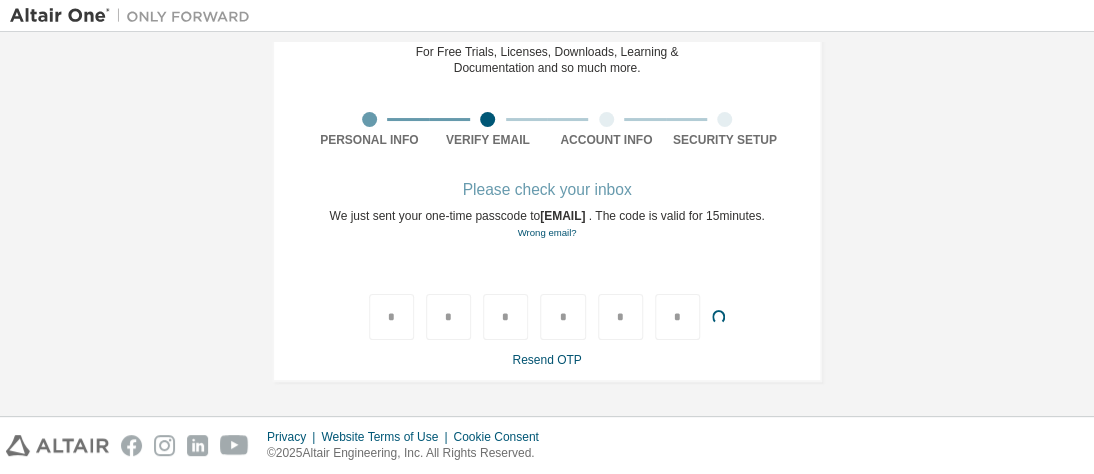 type 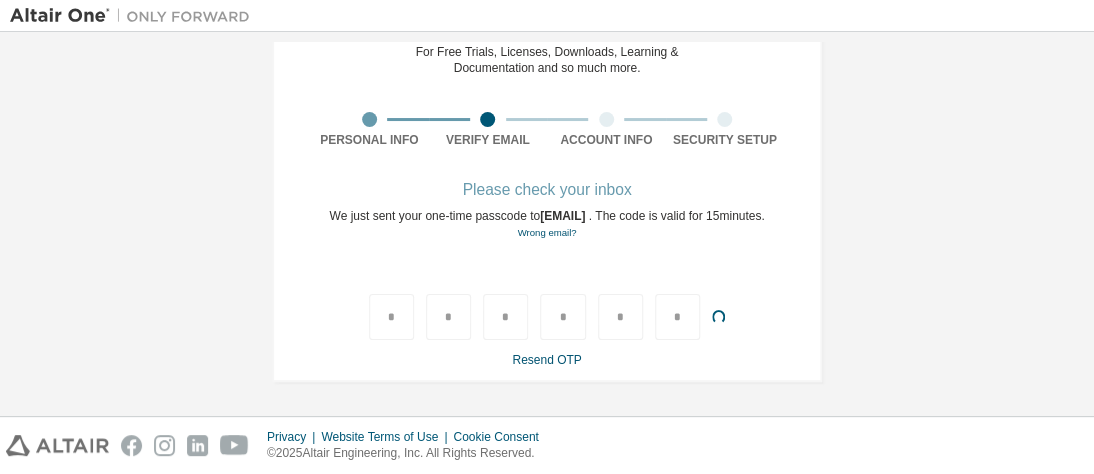 type 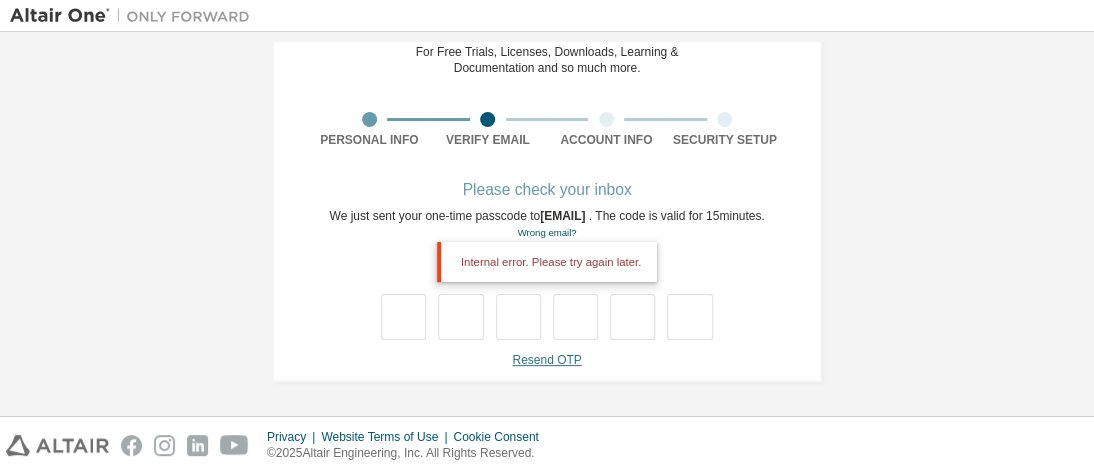 click on "Resend OTP" at bounding box center [546, 360] 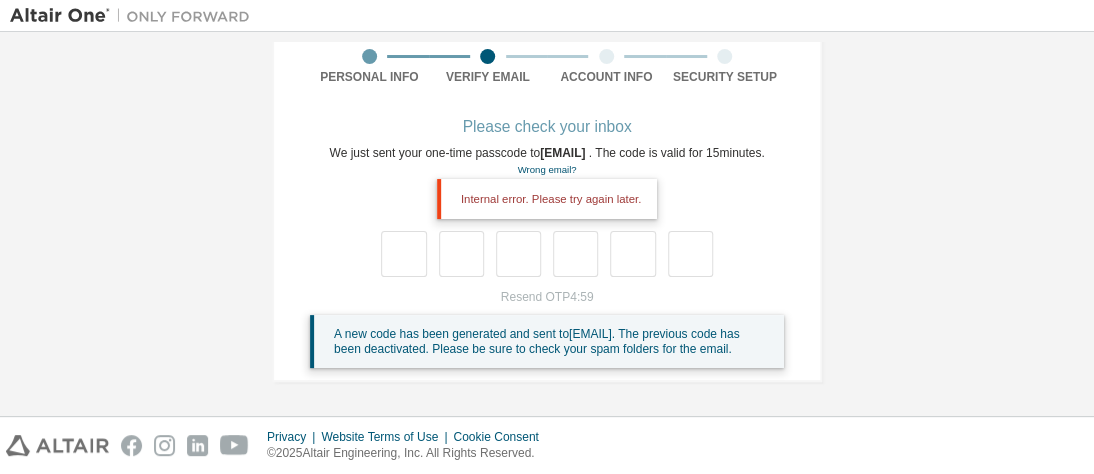 scroll, scrollTop: 188, scrollLeft: 0, axis: vertical 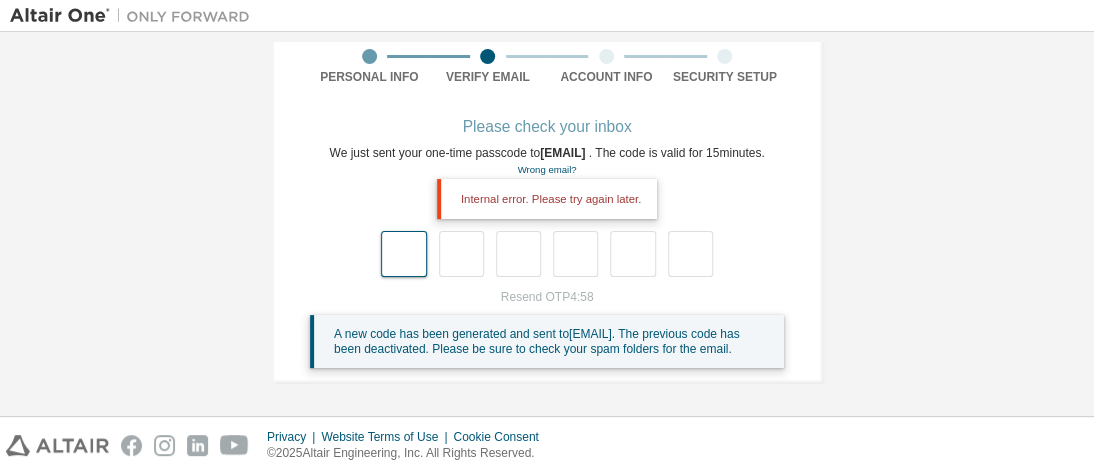click at bounding box center (403, 254) 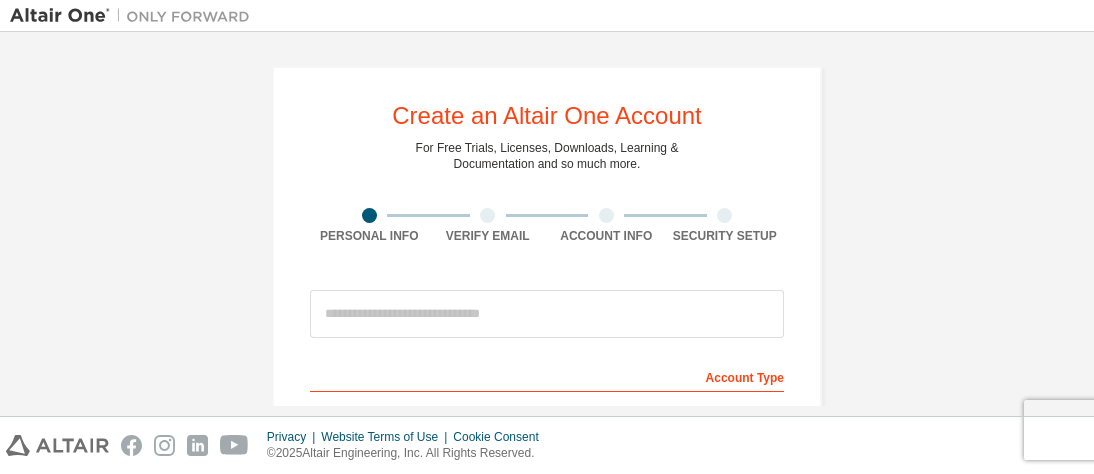 type on "**********" 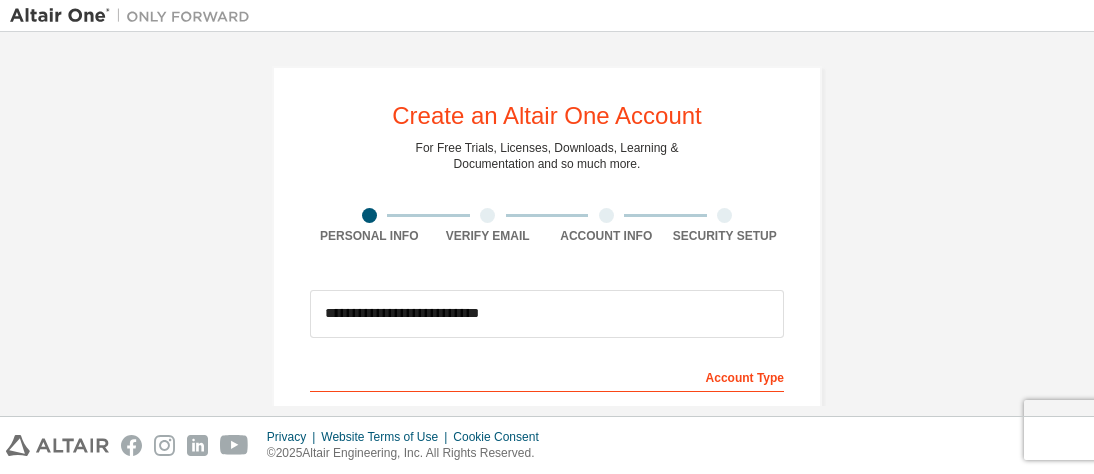 scroll, scrollTop: 0, scrollLeft: 0, axis: both 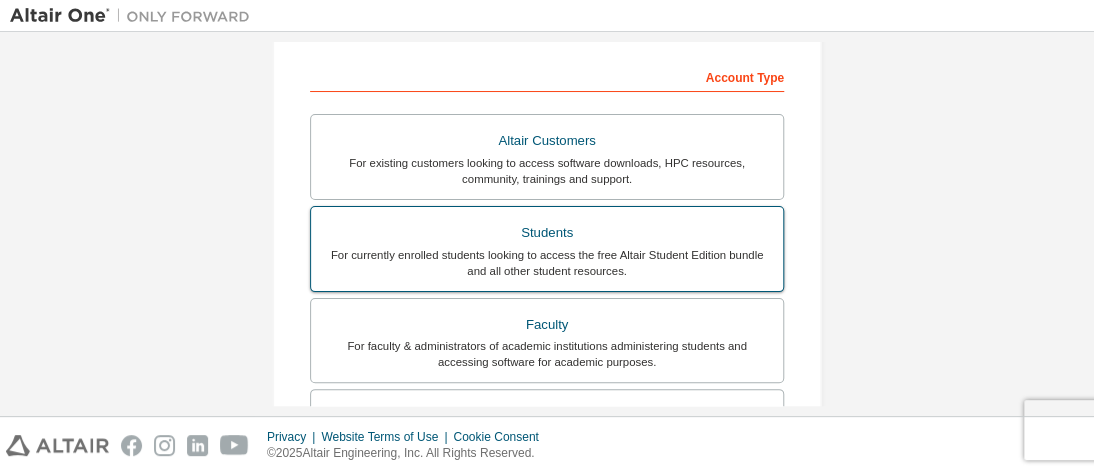 click on "For currently enrolled students looking to access the free Altair Student Edition bundle and all other student resources." at bounding box center [547, 263] 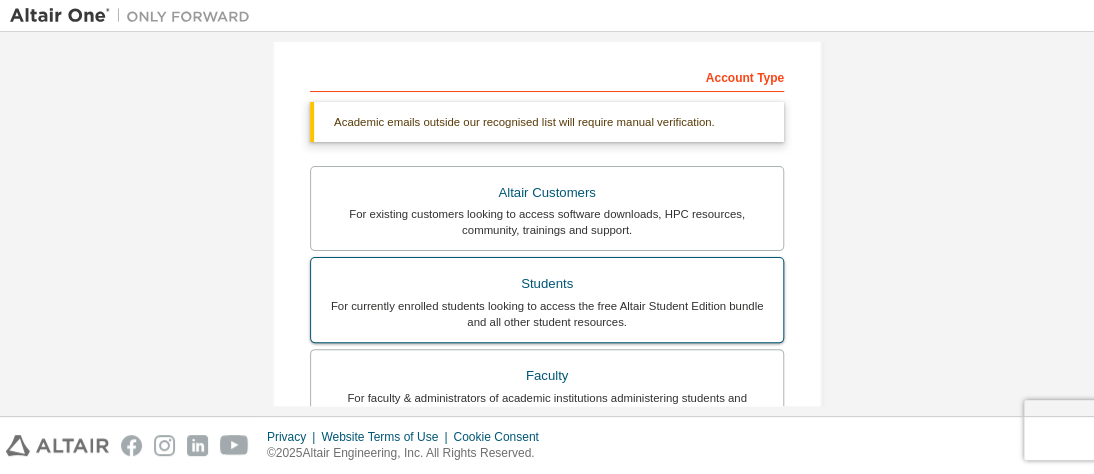 scroll, scrollTop: 0, scrollLeft: 0, axis: both 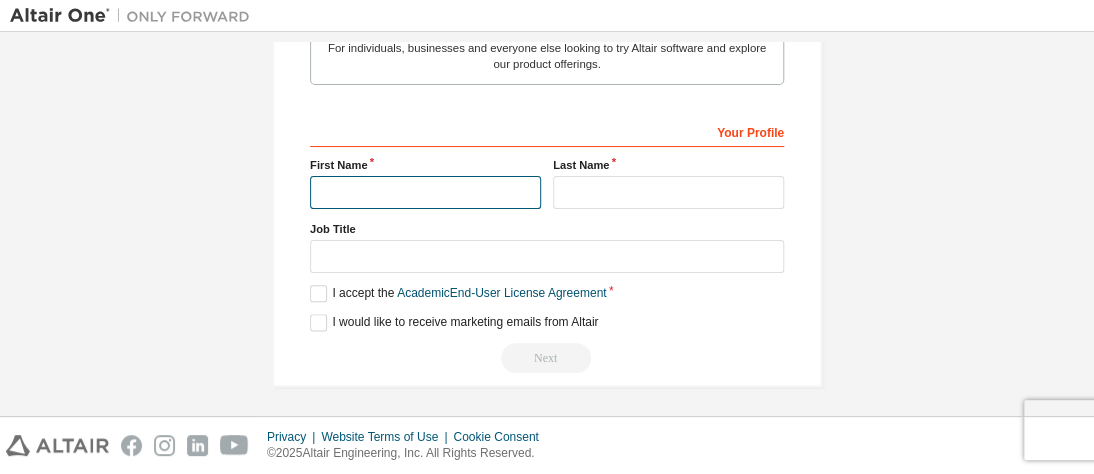 click at bounding box center (425, 192) 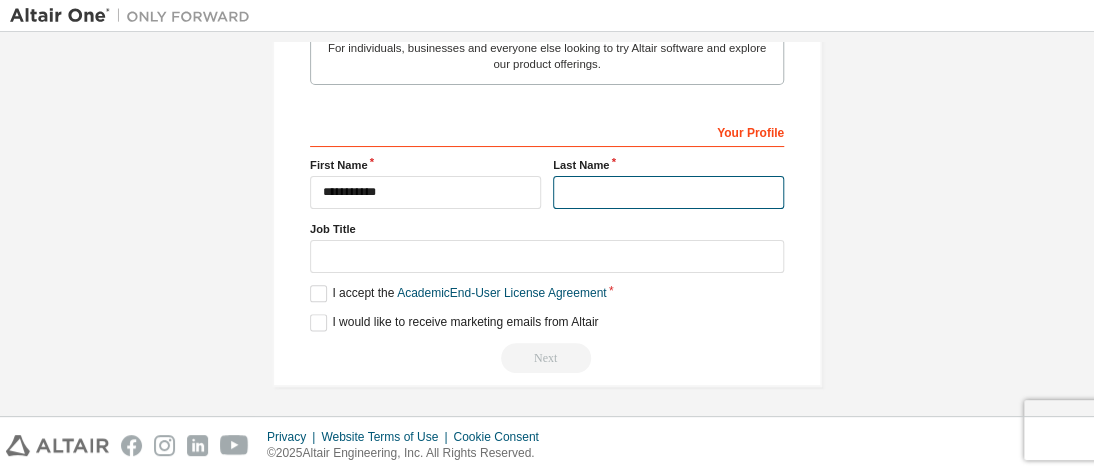 click at bounding box center [668, 192] 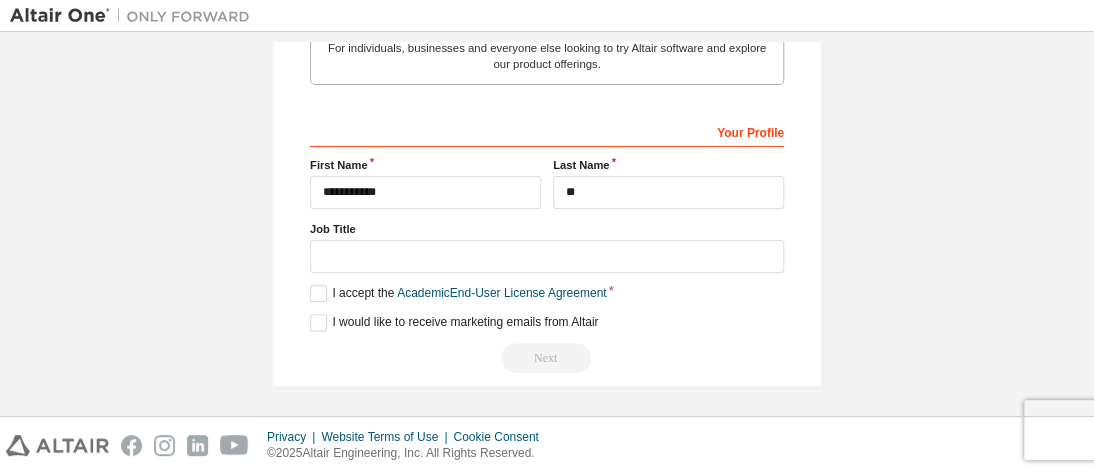 click on "Job Title" at bounding box center (547, 229) 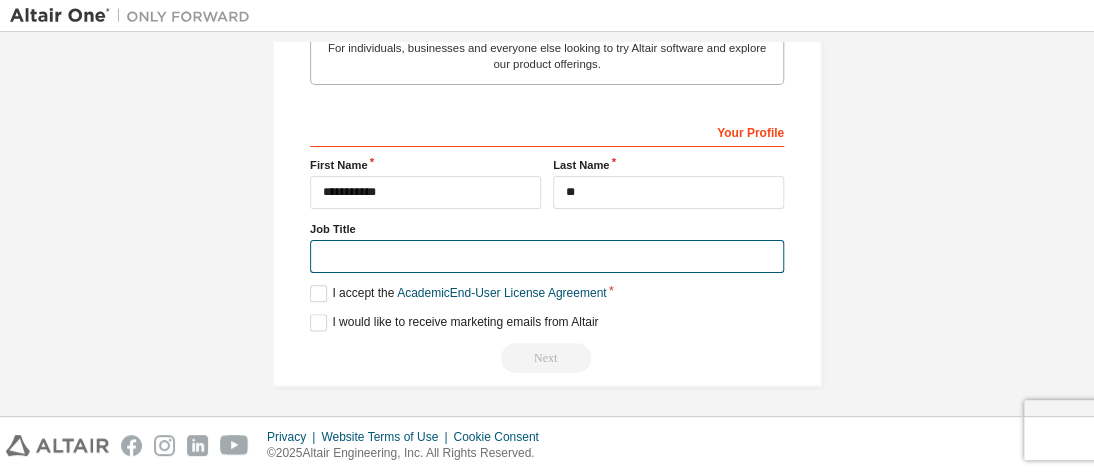 click at bounding box center (547, 256) 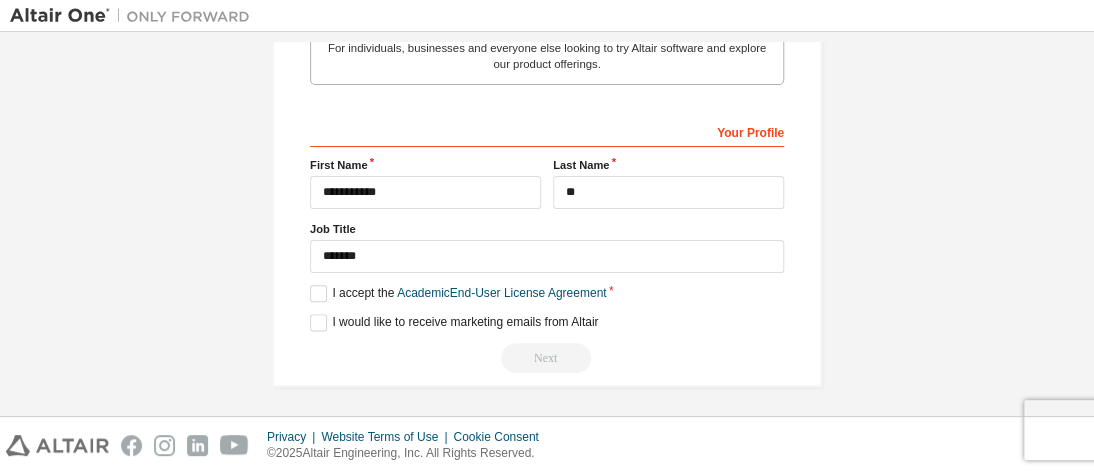 click on "**********" at bounding box center [547, -145] 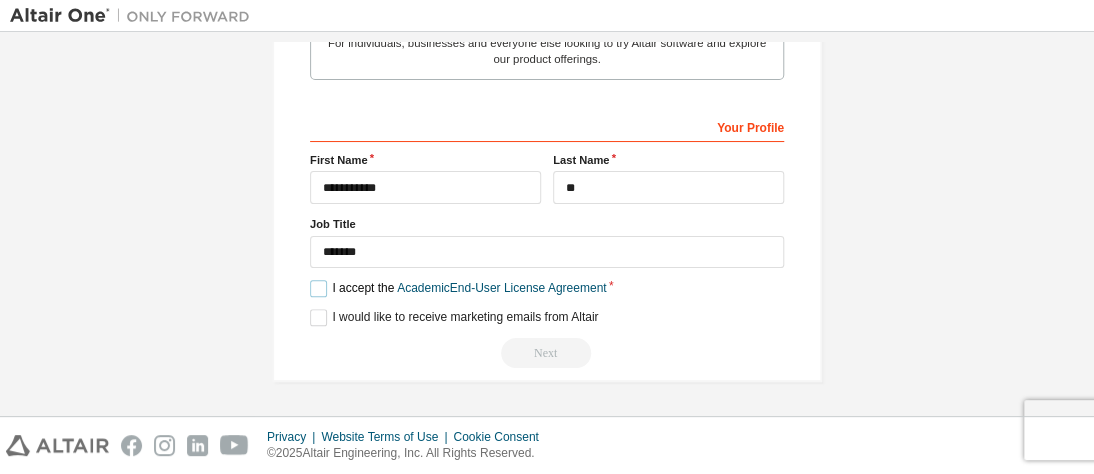 scroll, scrollTop: 690, scrollLeft: 0, axis: vertical 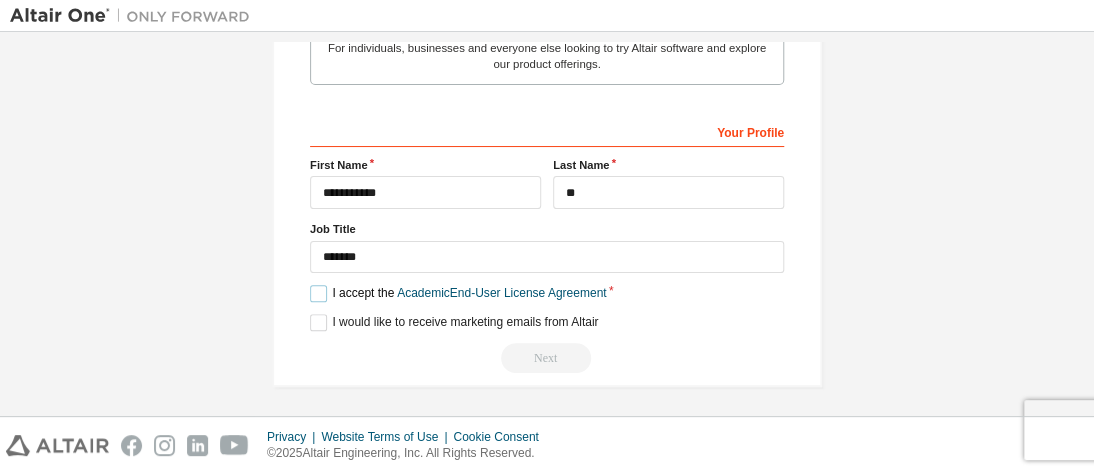 click on "I accept the   Academic   End-User License Agreement" at bounding box center (458, 293) 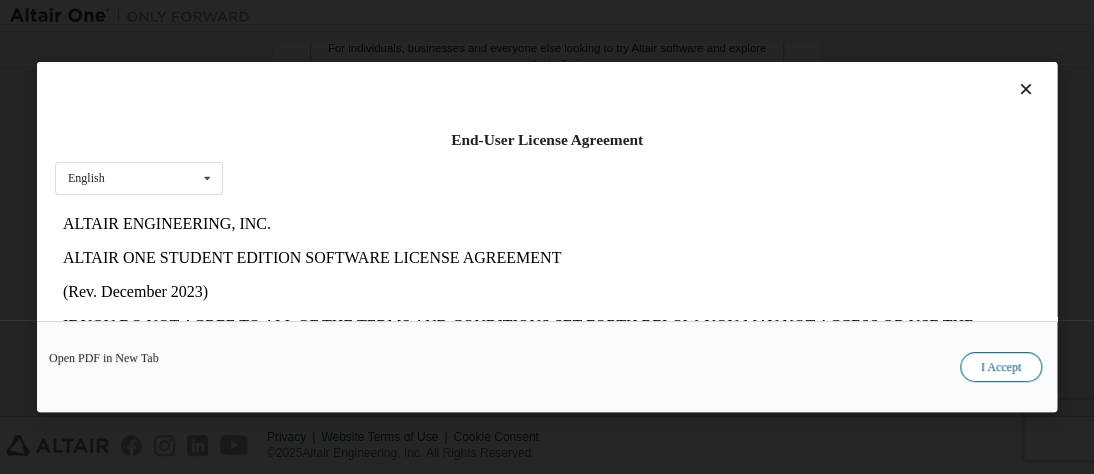scroll, scrollTop: 0, scrollLeft: 0, axis: both 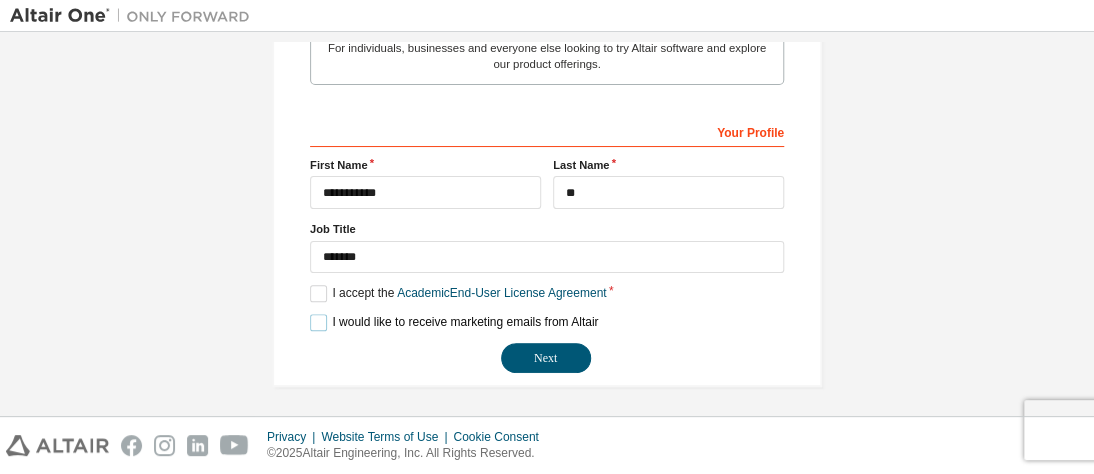 click on "I would like to receive marketing emails from Altair" at bounding box center (454, 322) 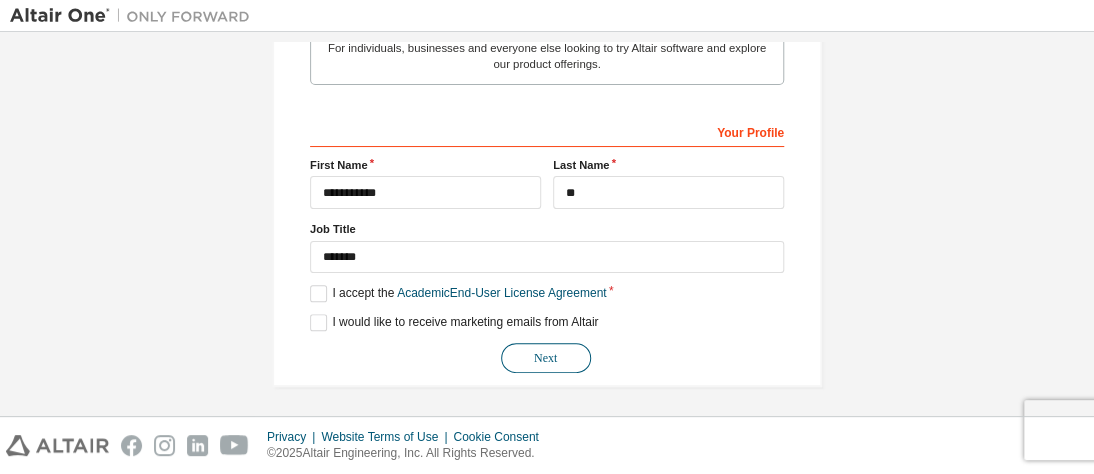 click on "Next" at bounding box center (546, 358) 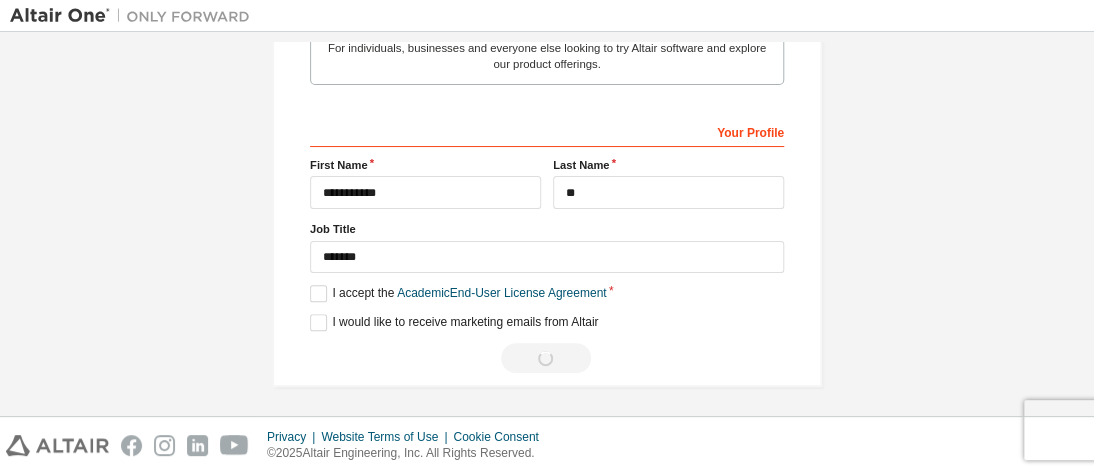 scroll, scrollTop: 110, scrollLeft: 0, axis: vertical 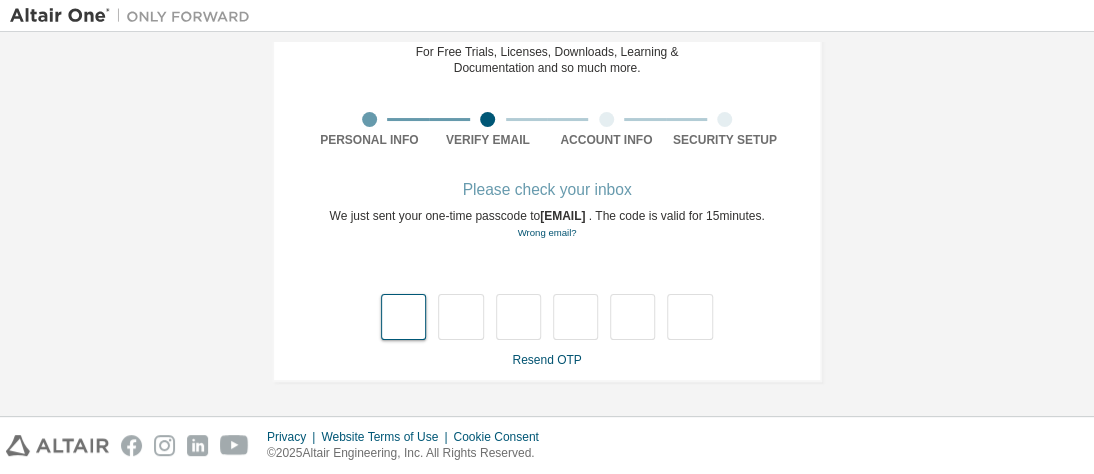 click at bounding box center (403, 317) 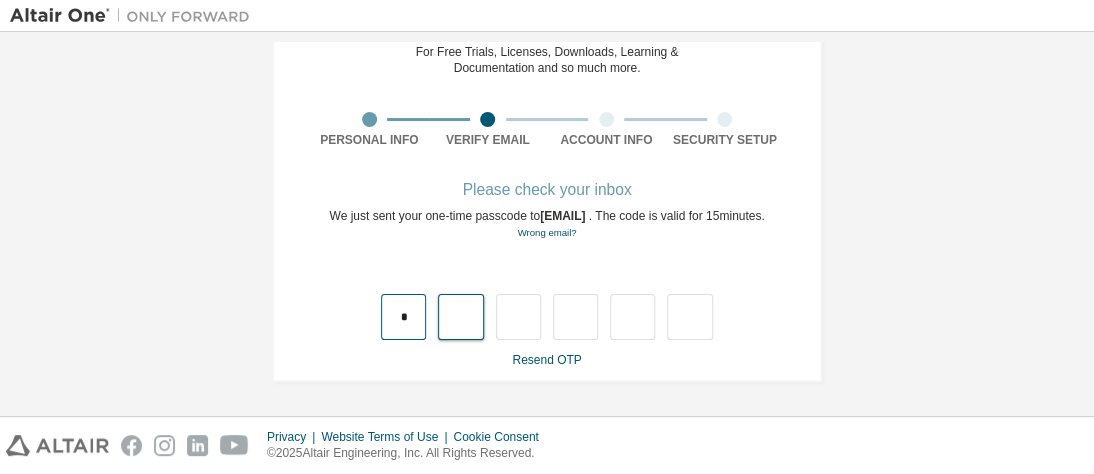 type on "*" 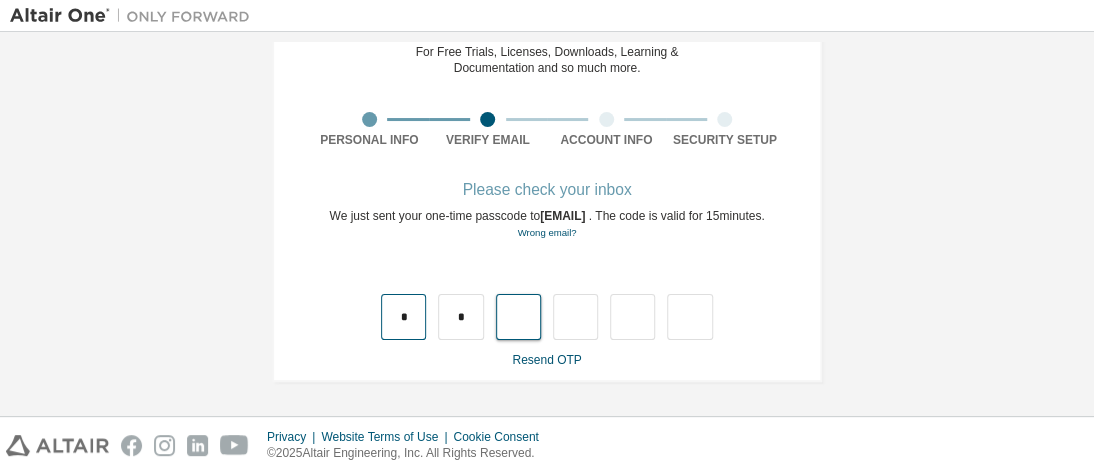 type on "*" 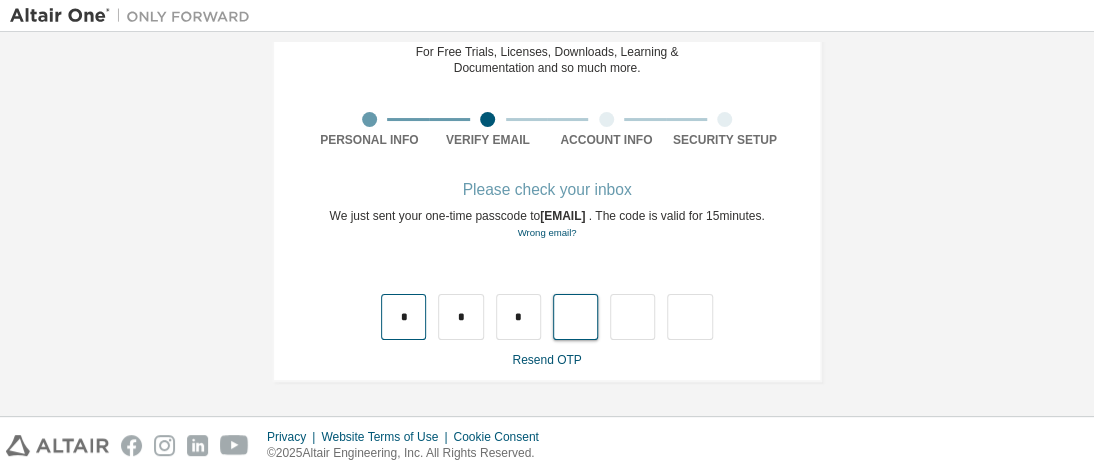 type on "*" 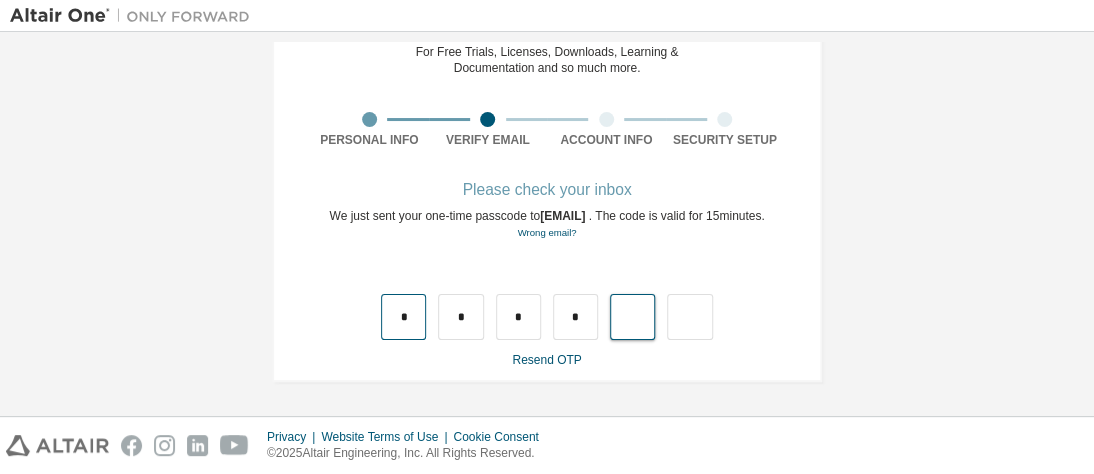 type on "*" 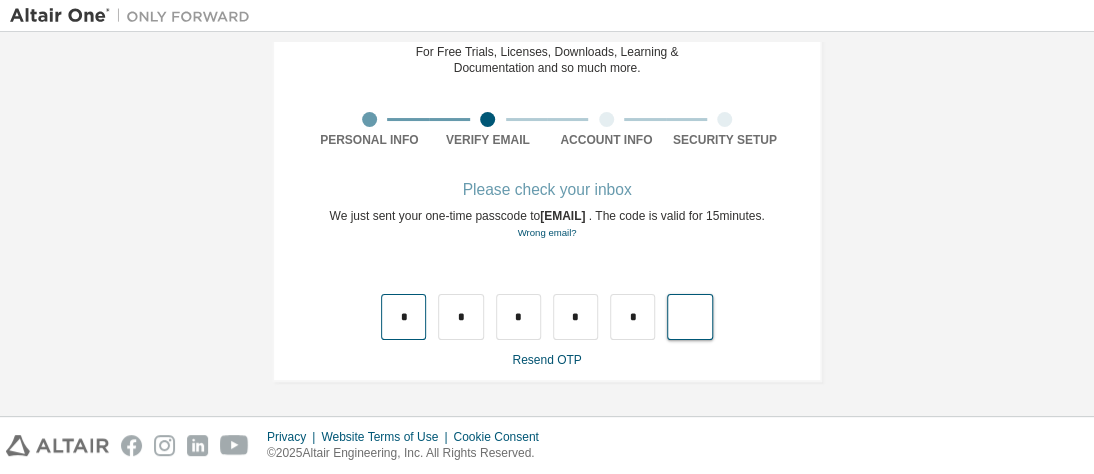 type on "*" 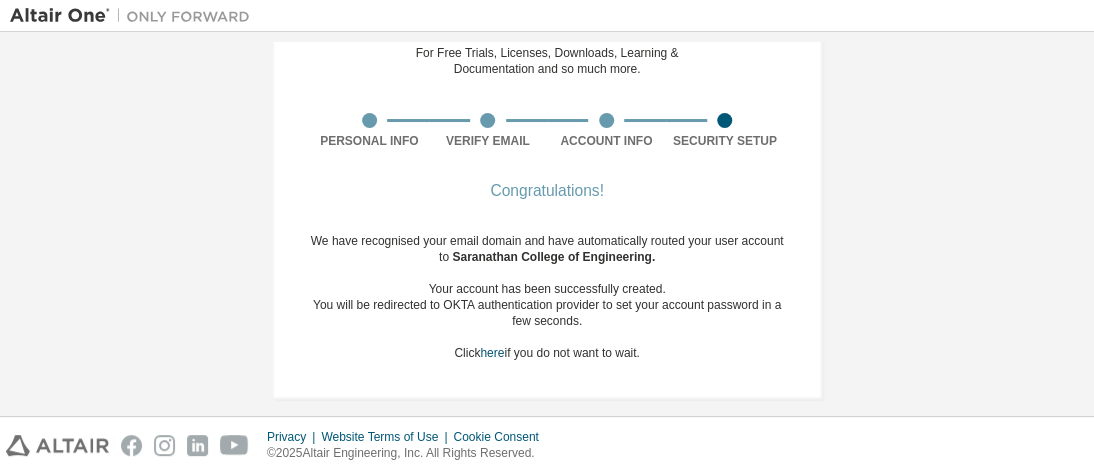 scroll, scrollTop: 110, scrollLeft: 0, axis: vertical 